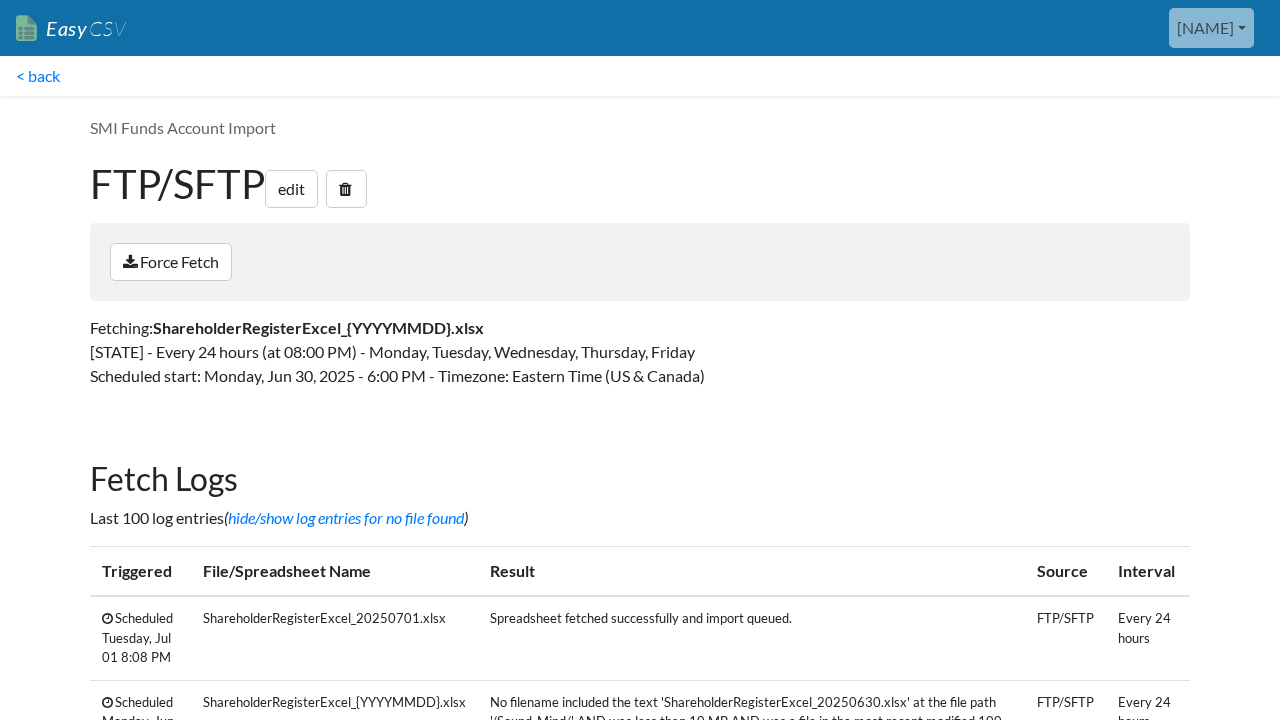 scroll, scrollTop: 0, scrollLeft: 0, axis: both 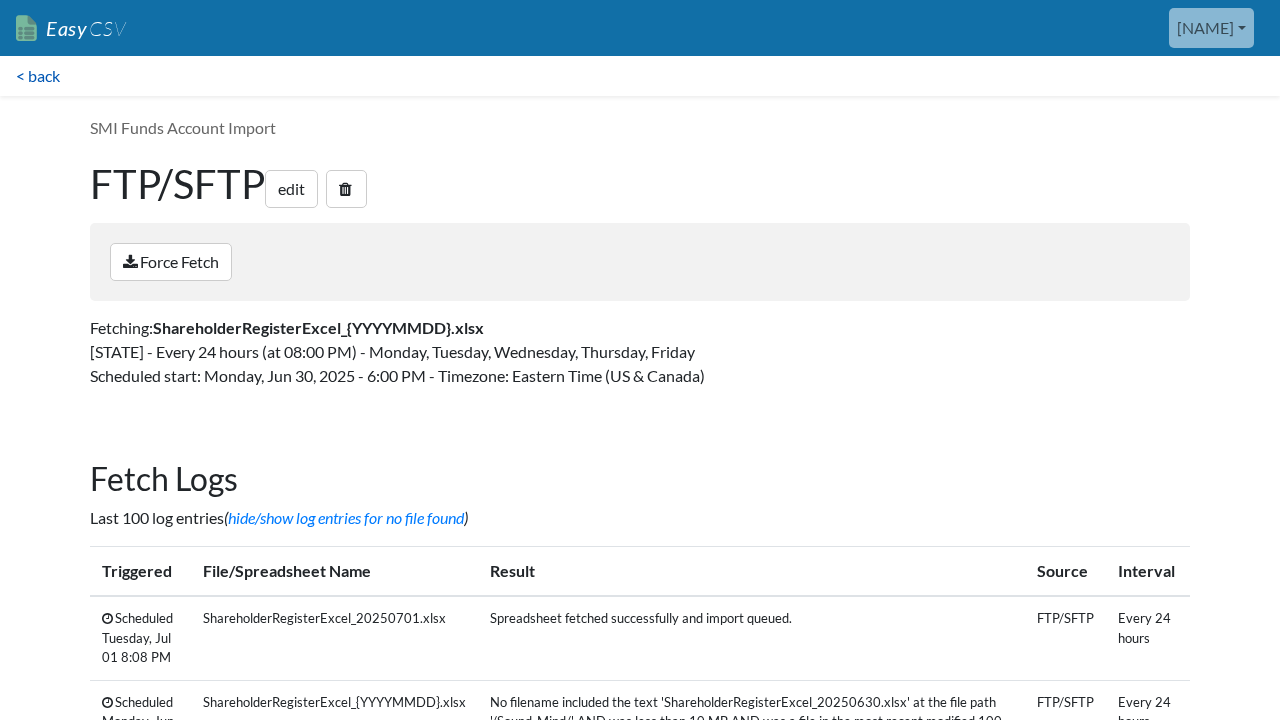click on "< back" at bounding box center (38, 76) 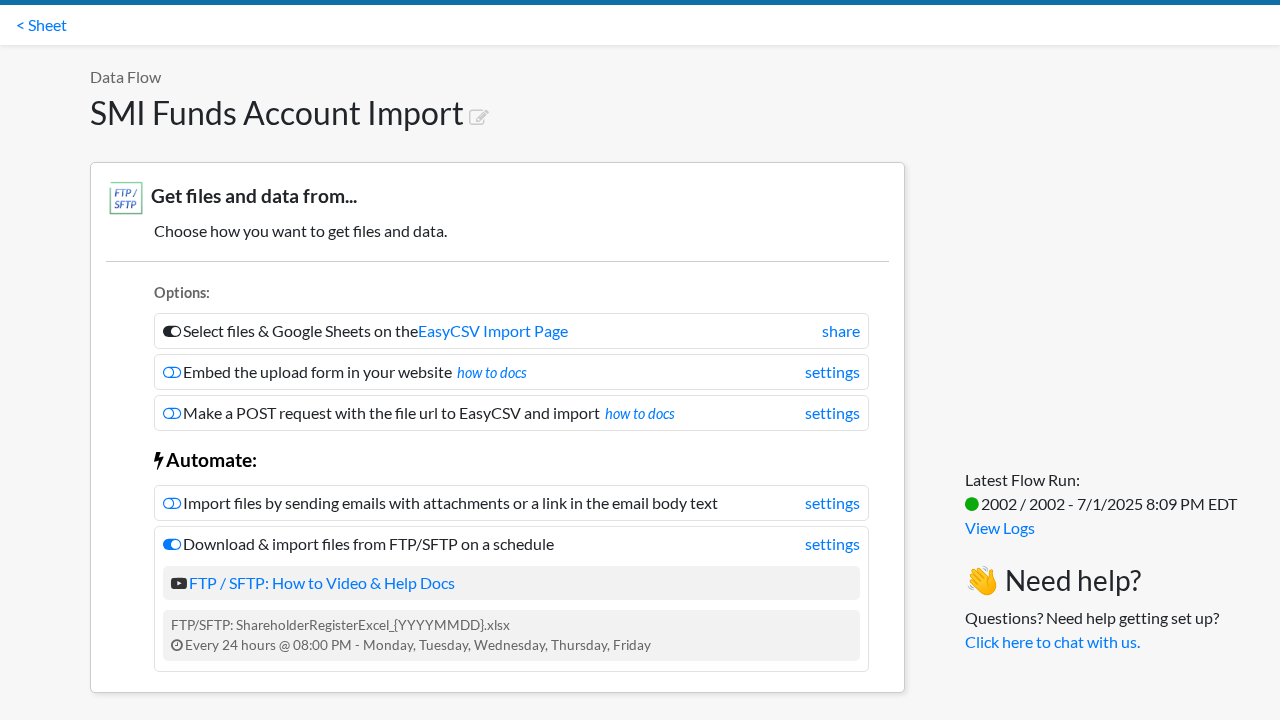 scroll, scrollTop: 60, scrollLeft: 0, axis: vertical 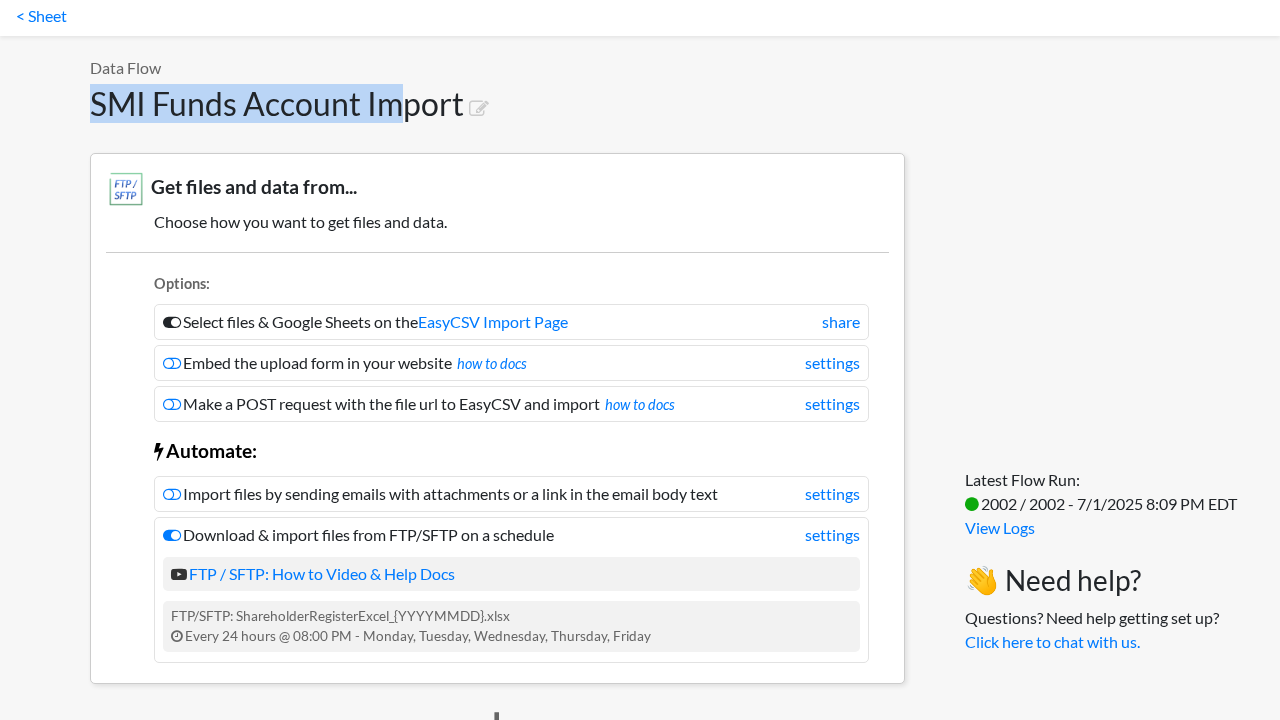 drag, startPoint x: 96, startPoint y: 110, endPoint x: 402, endPoint y: 109, distance: 306.00165 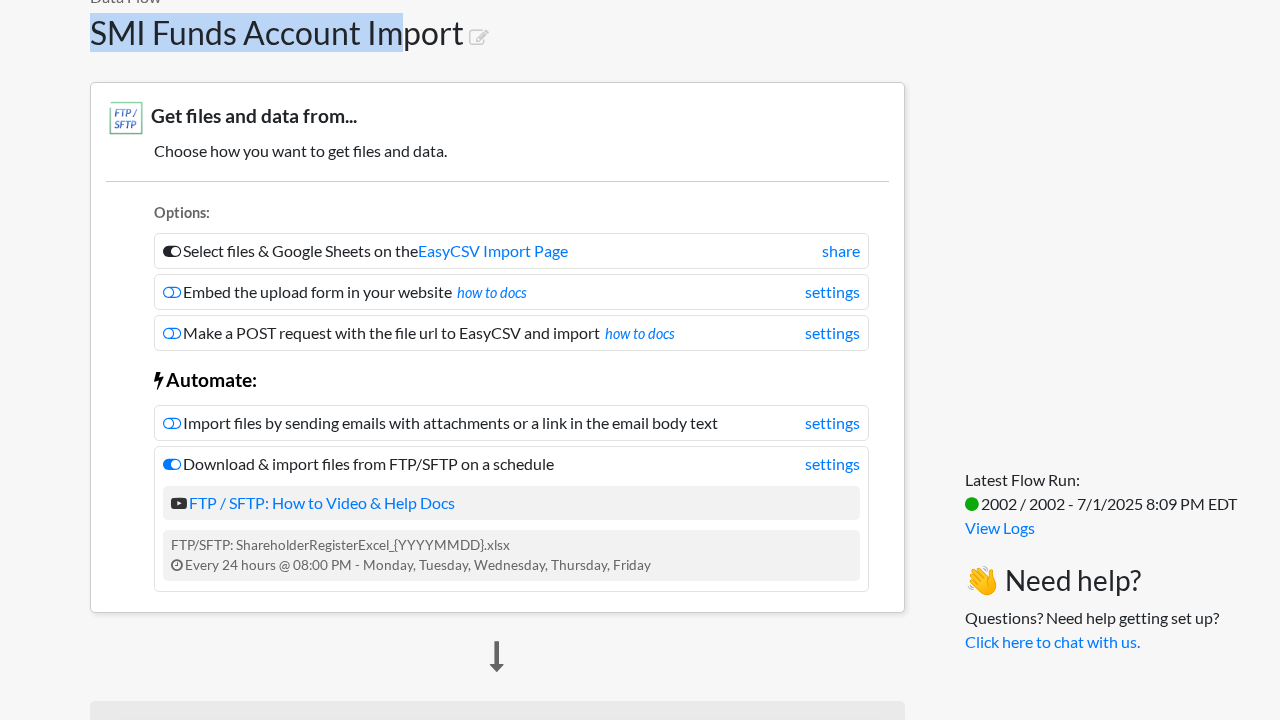scroll, scrollTop: 164, scrollLeft: 0, axis: vertical 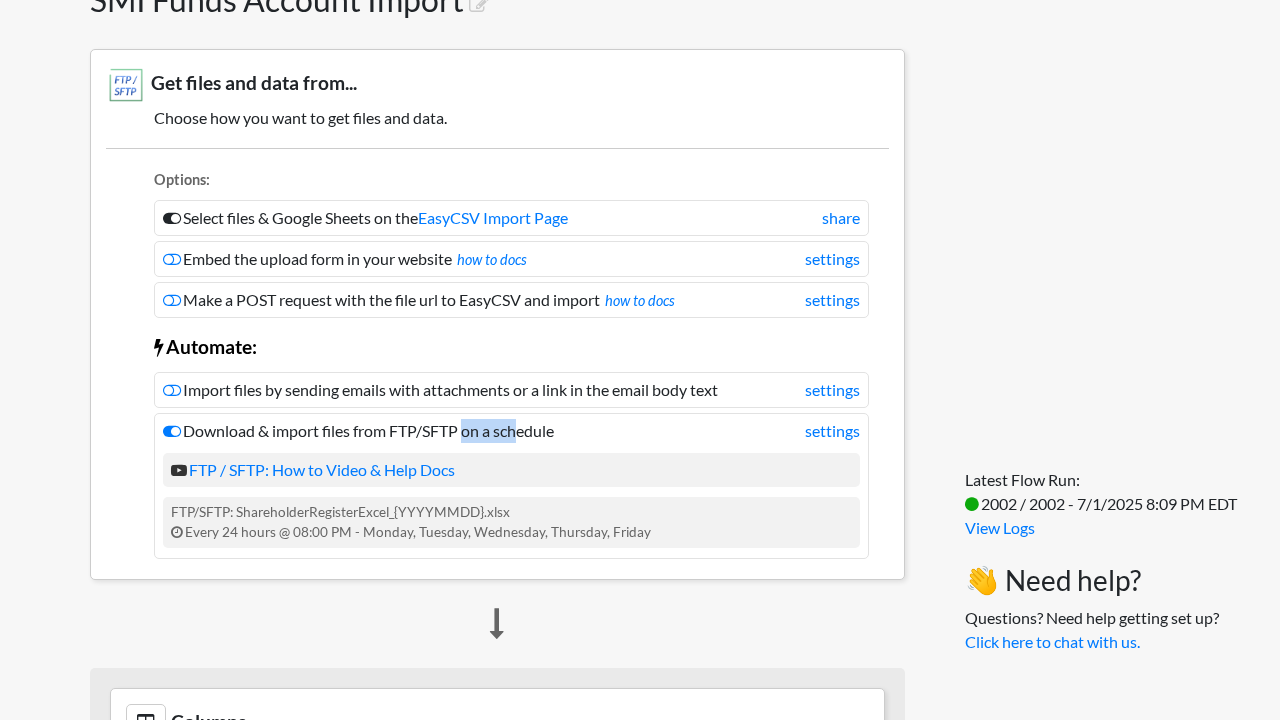 drag, startPoint x: 396, startPoint y: 424, endPoint x: 463, endPoint y: 428, distance: 67.11929 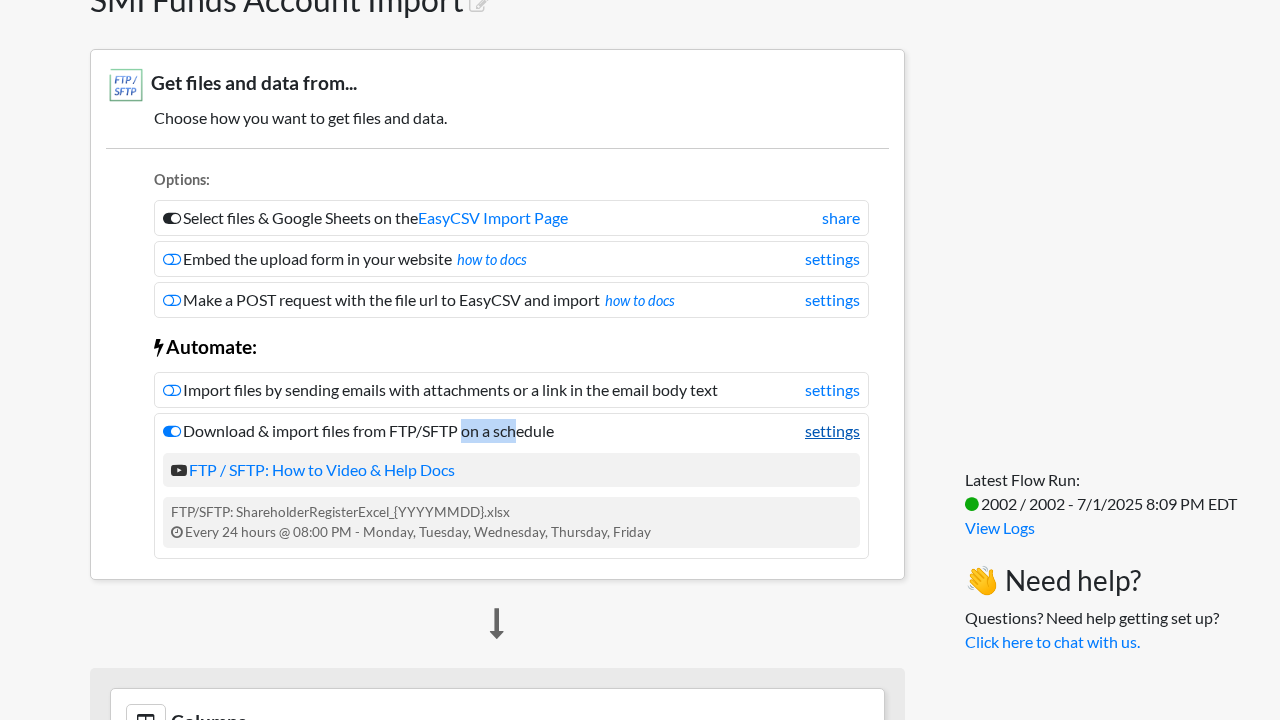 click on "settings" at bounding box center (832, 431) 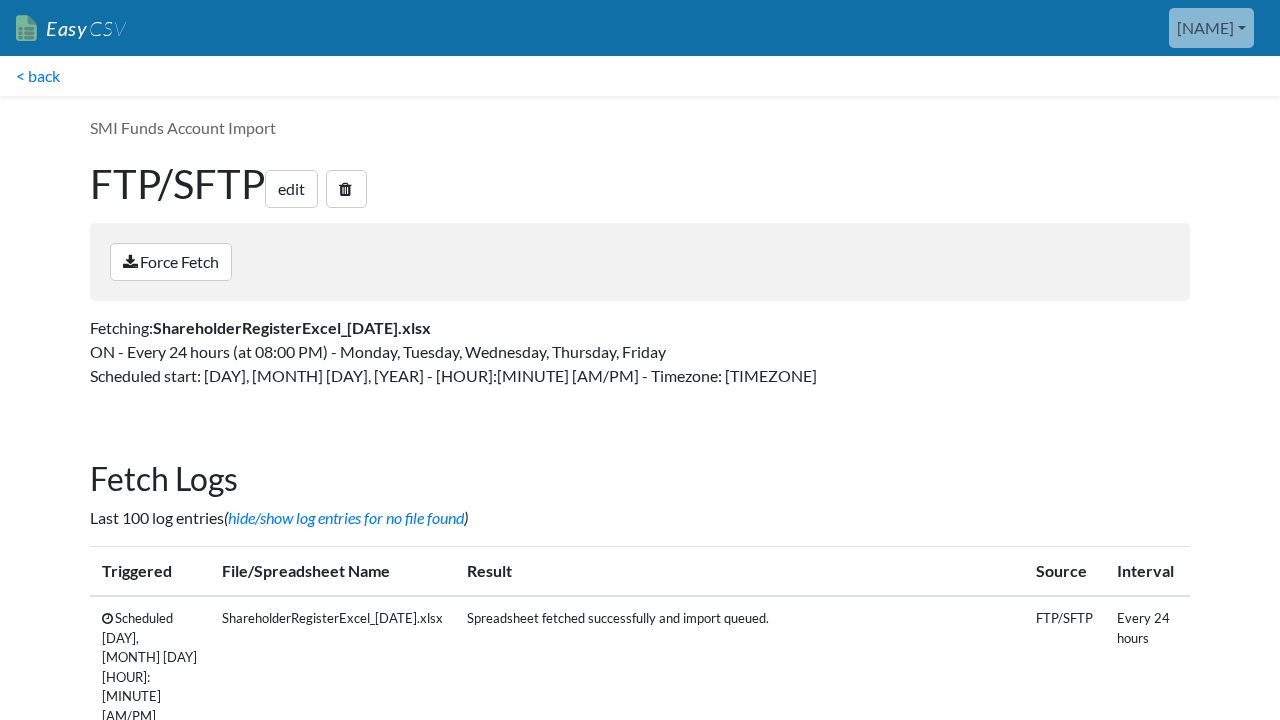 scroll, scrollTop: 0, scrollLeft: 0, axis: both 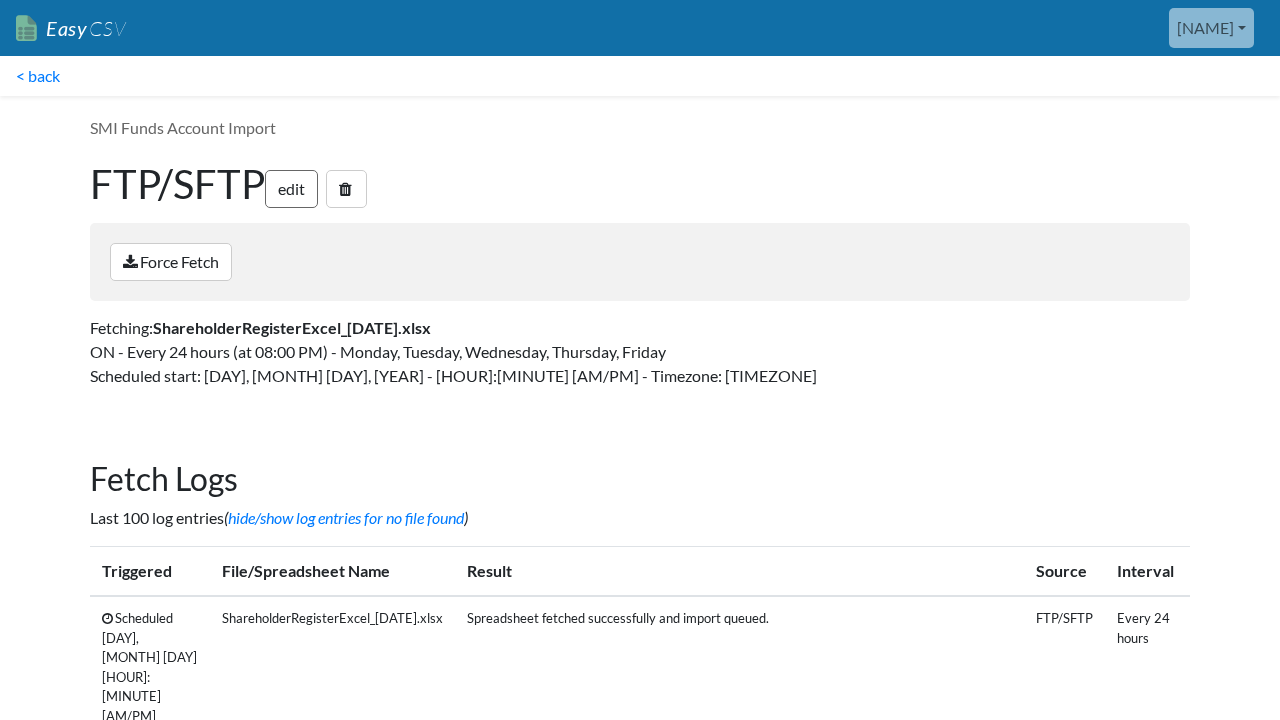 click on "edit" at bounding box center [291, 189] 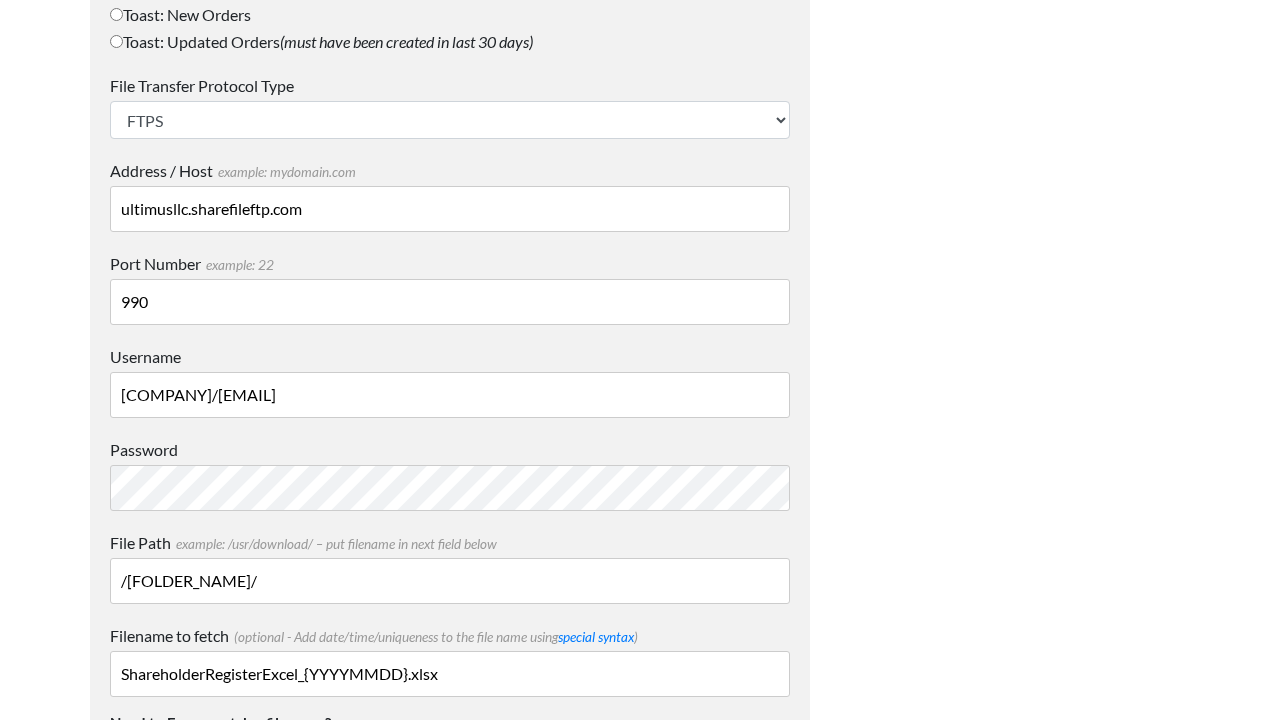 scroll, scrollTop: 1360, scrollLeft: 0, axis: vertical 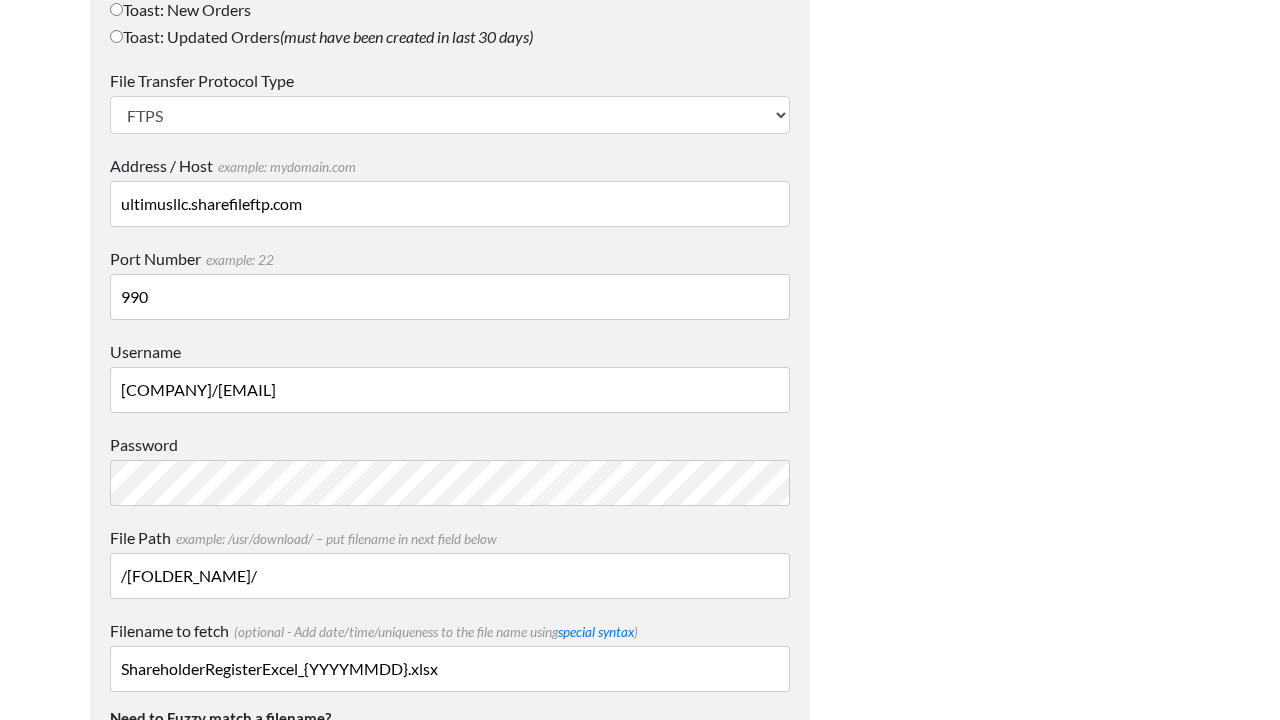 drag, startPoint x: 331, startPoint y: 201, endPoint x: 61, endPoint y: 204, distance: 270.01666 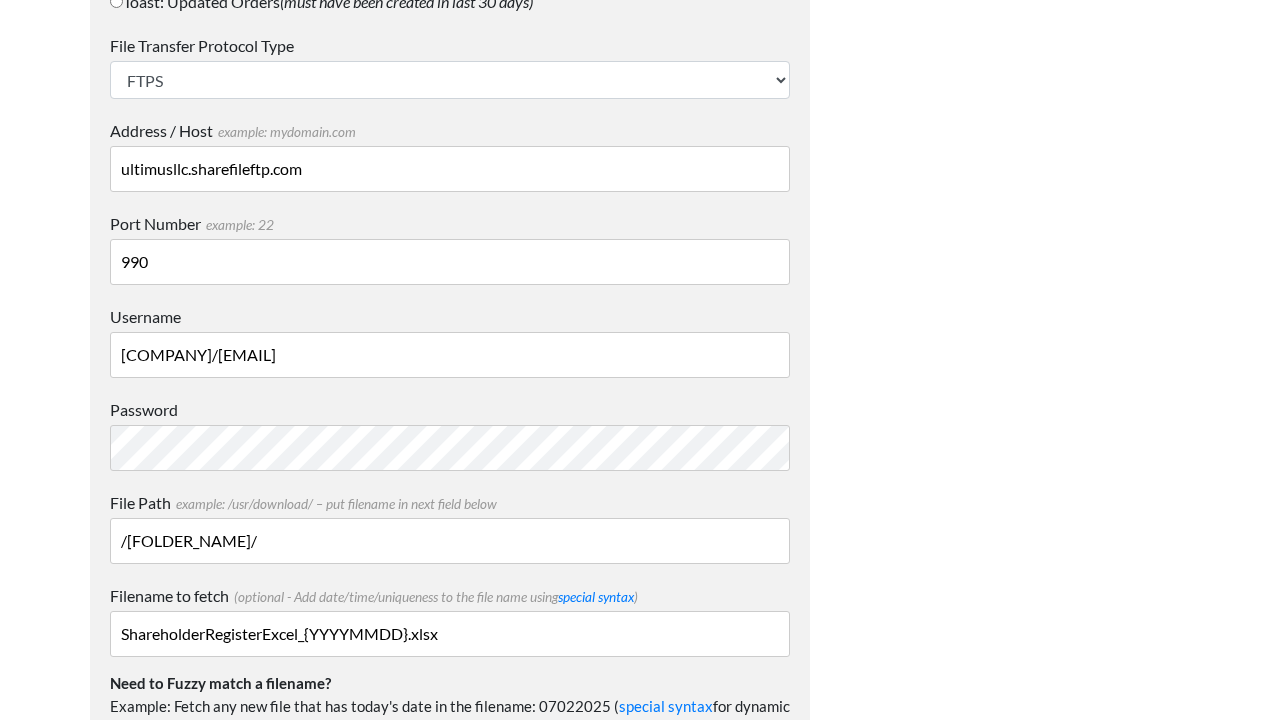 scroll, scrollTop: 1403, scrollLeft: 0, axis: vertical 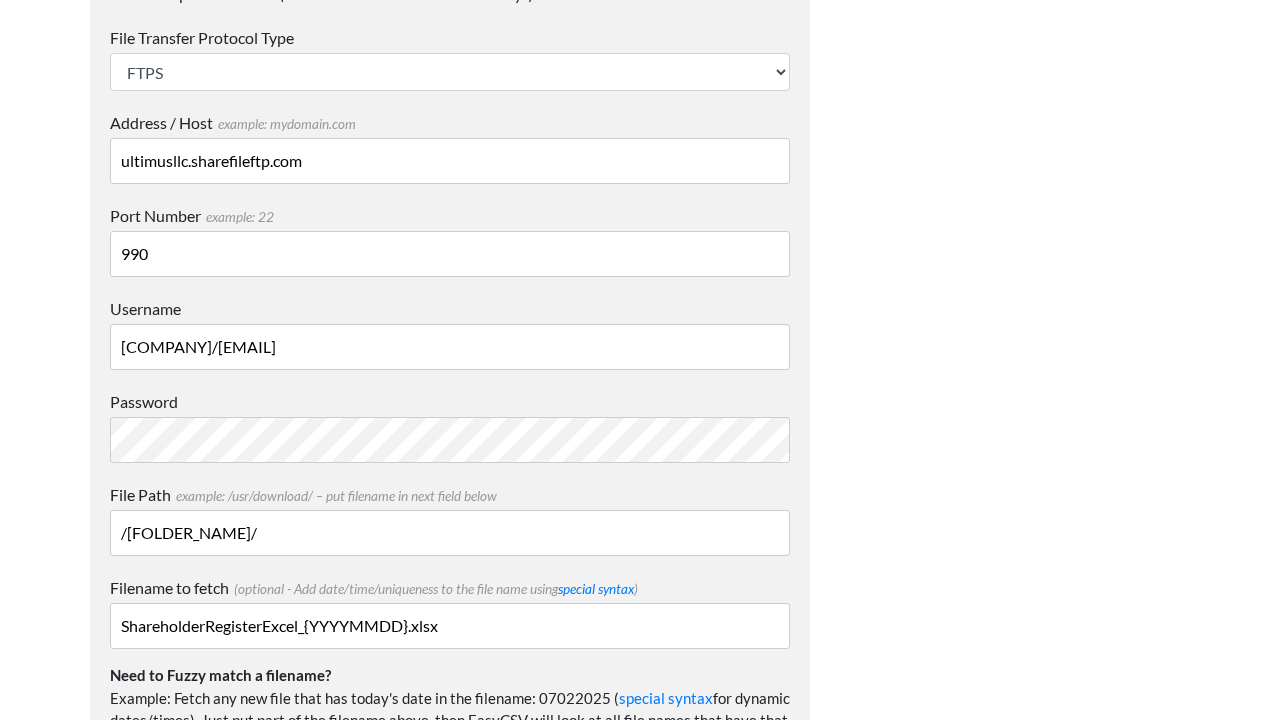 drag, startPoint x: 190, startPoint y: 254, endPoint x: 118, endPoint y: 254, distance: 72 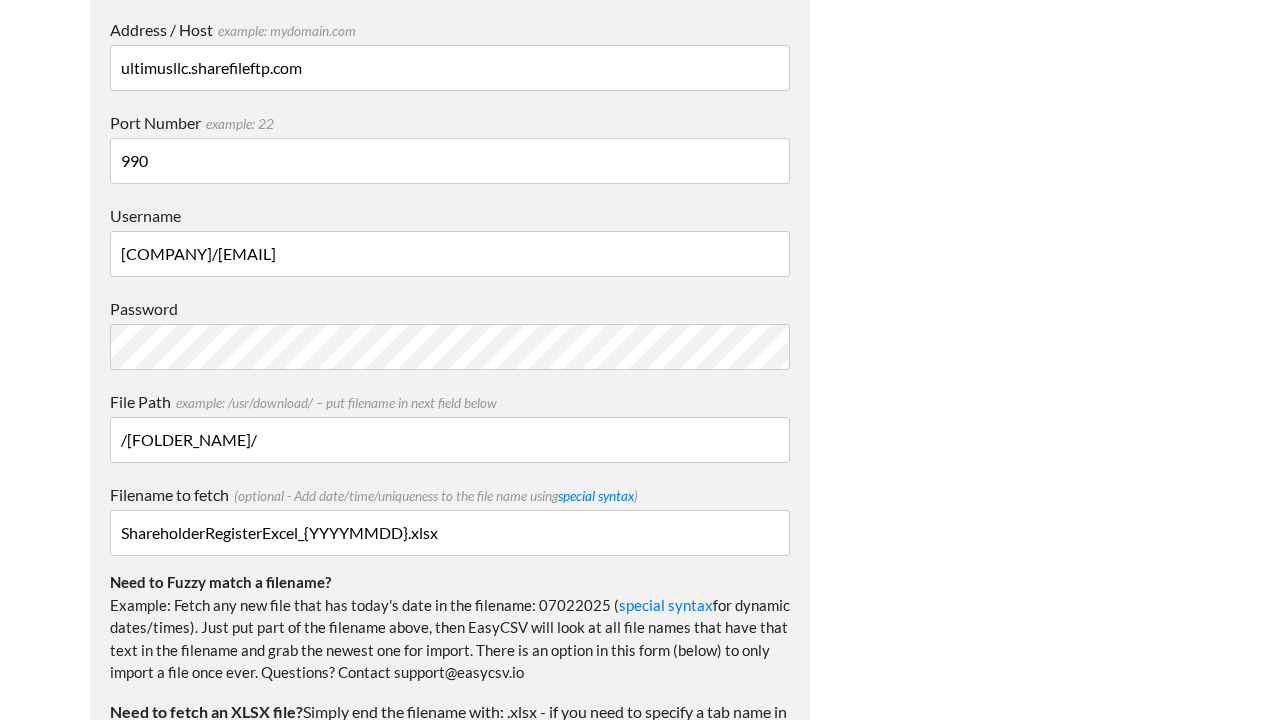 scroll, scrollTop: 1543, scrollLeft: 0, axis: vertical 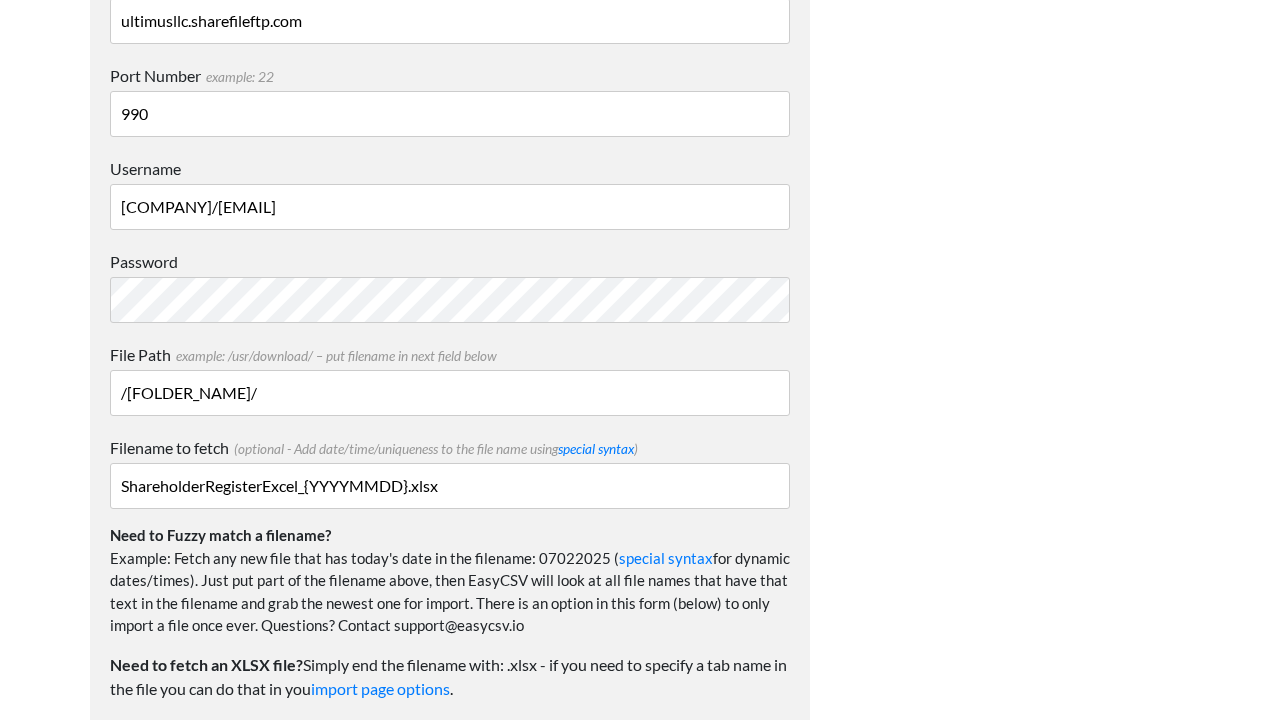 drag, startPoint x: 256, startPoint y: 397, endPoint x: 83, endPoint y: 392, distance: 173.07224 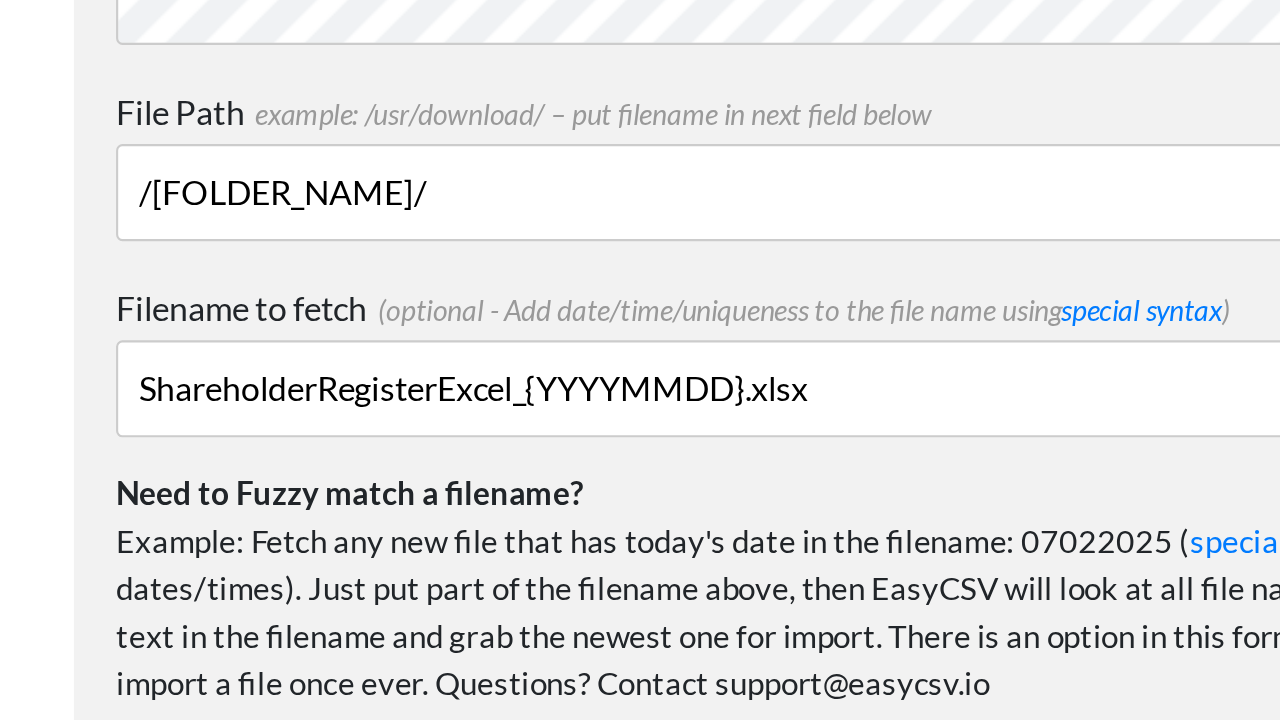 drag, startPoint x: 66, startPoint y: 183, endPoint x: 254, endPoint y: 184, distance: 188.00266 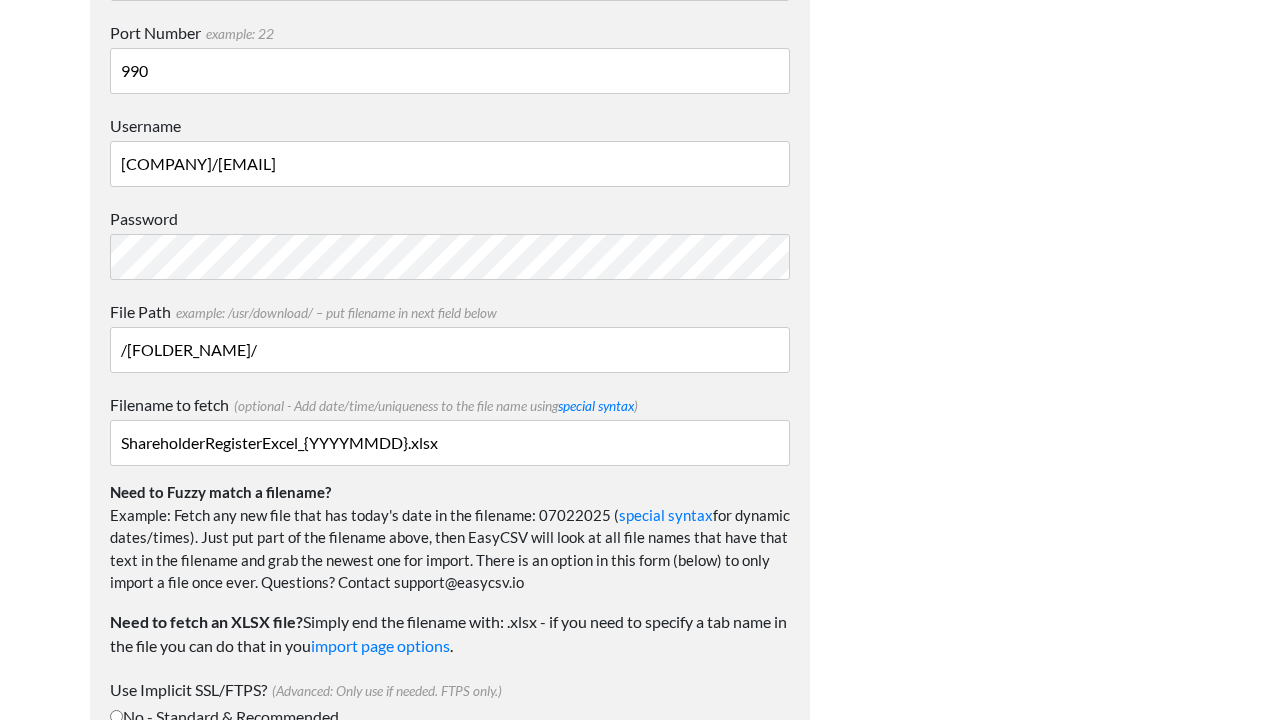 click on "Need to Fuzzy match a filename?  Example: Fetch any new file that has today's date in the filename: 07022025 ( special syntax  for dynamic dates/times). Just put part of the filename above, then EasyCSV will look at all file names that have that text in the filename and grab the newest one for import. There is an option in this form (below) to only import a file once ever. Questions? Contact support@easycsv.io" at bounding box center [0, 0] 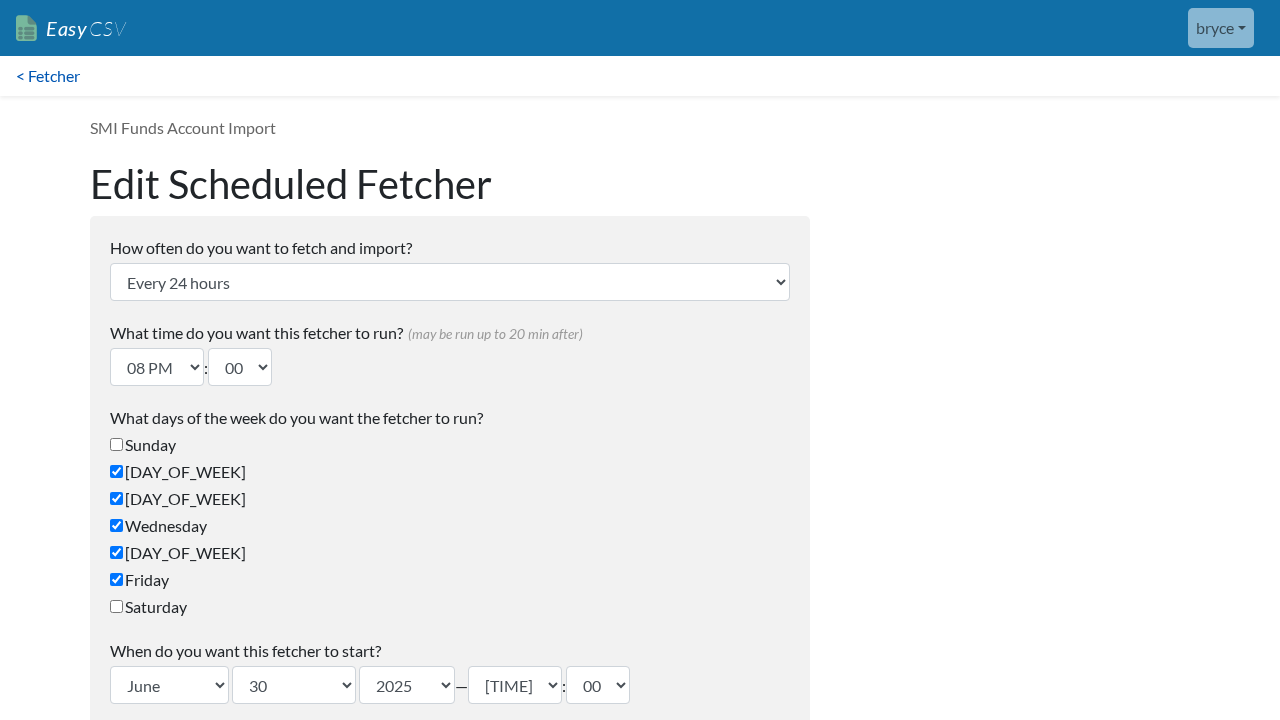 scroll, scrollTop: 0, scrollLeft: 0, axis: both 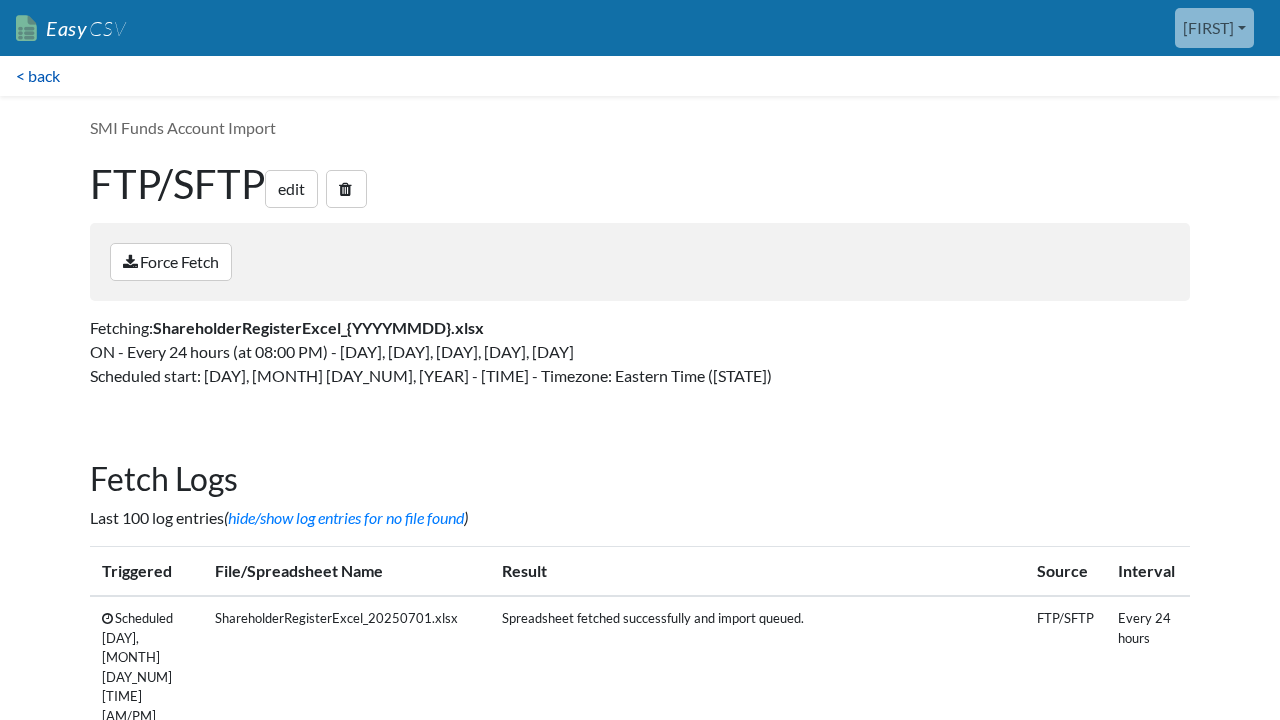 click on "< back" at bounding box center [38, 76] 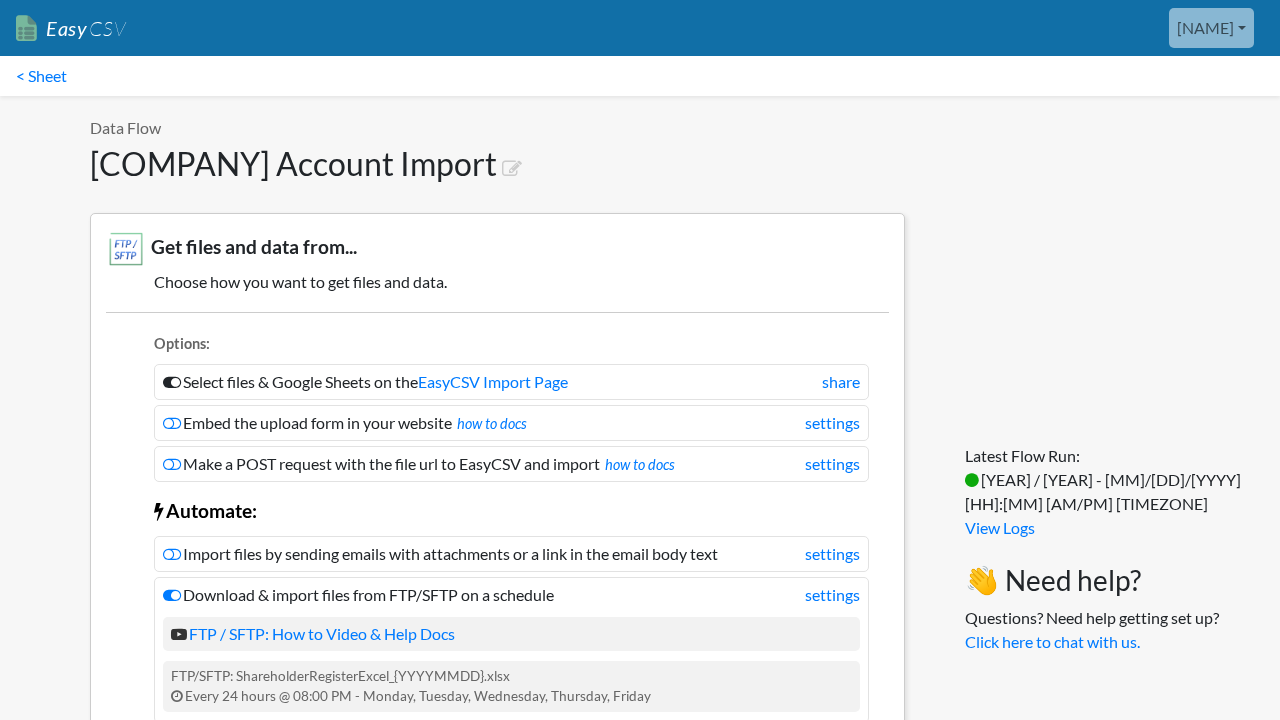 scroll, scrollTop: 0, scrollLeft: 0, axis: both 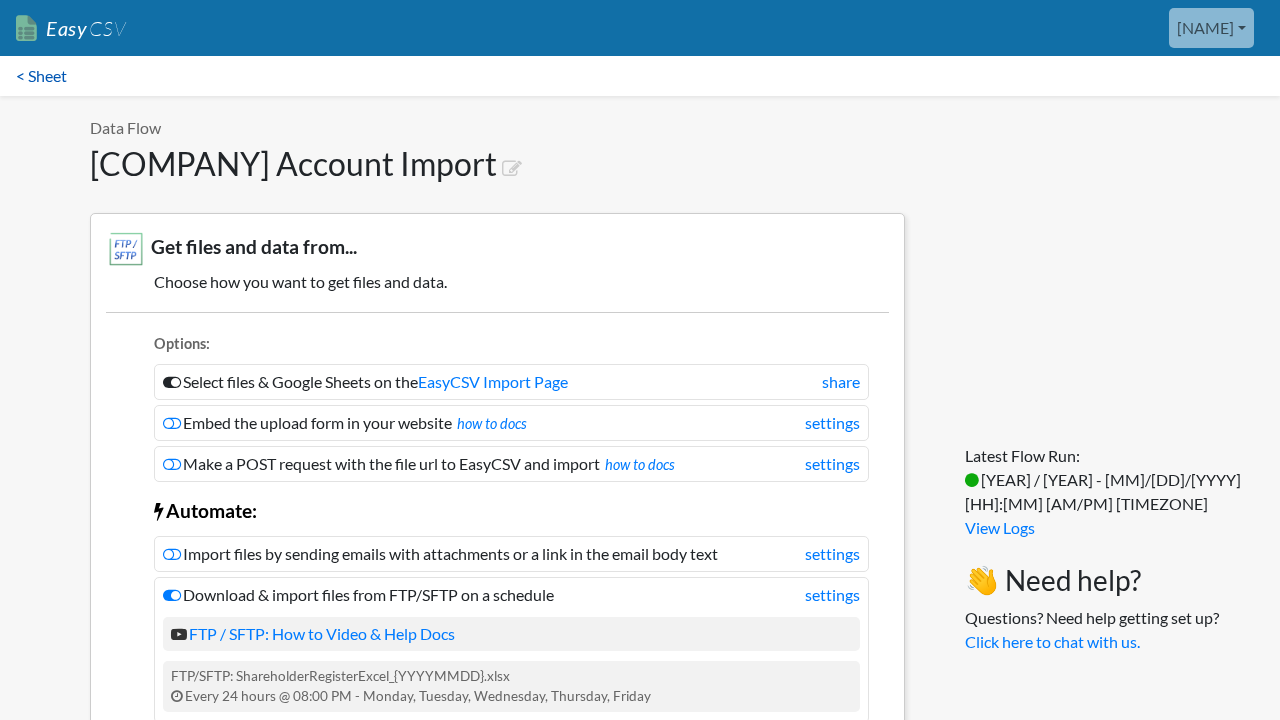 click on "< Sheet" at bounding box center (41, 76) 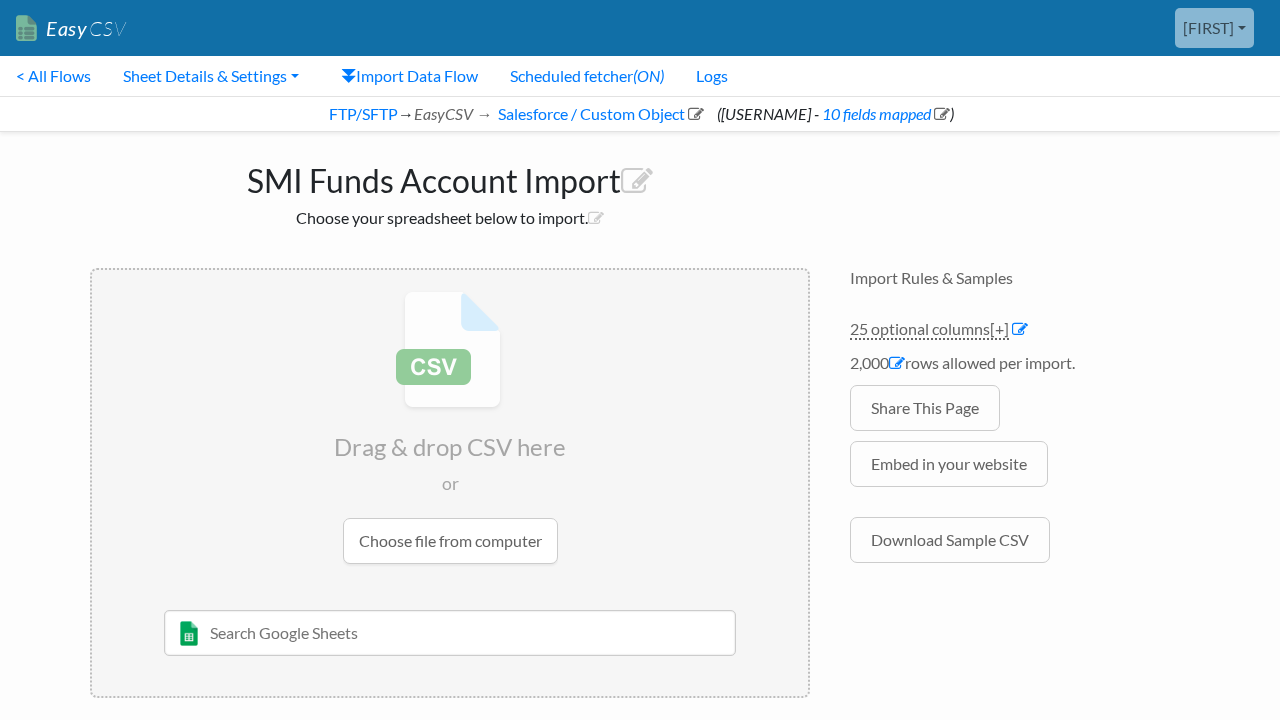 scroll, scrollTop: 0, scrollLeft: 0, axis: both 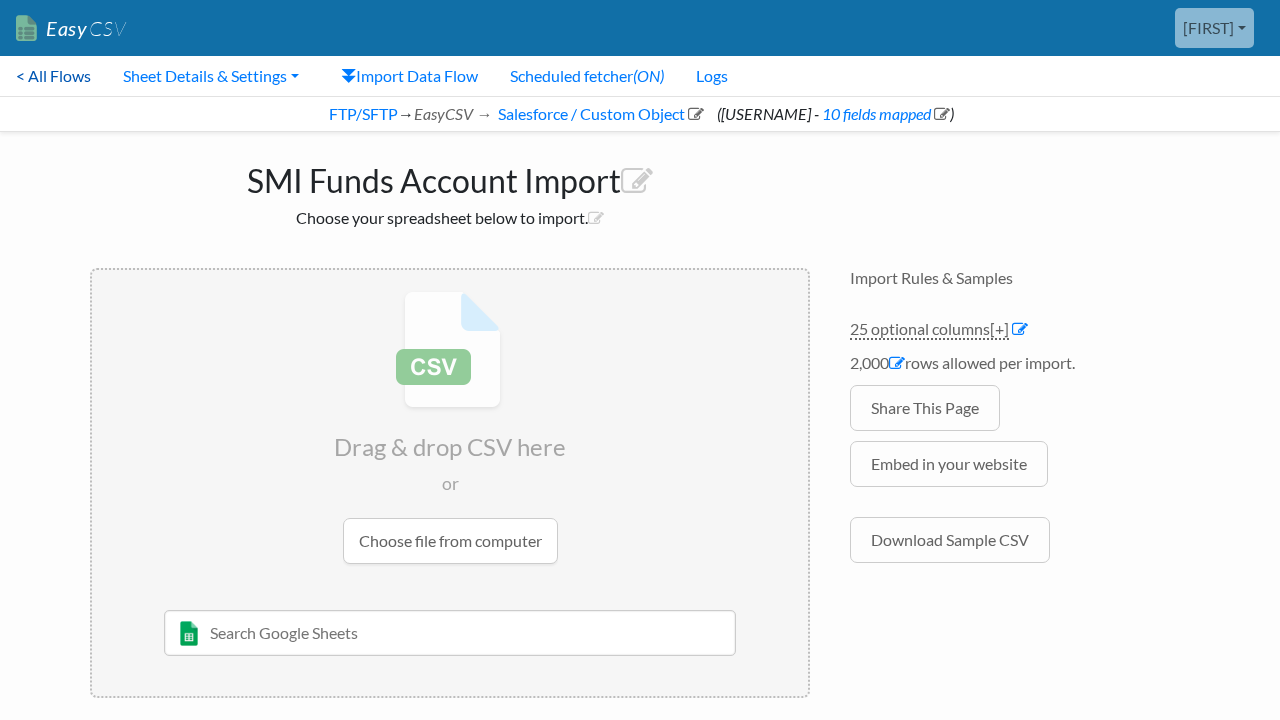 click on "< All Flows" at bounding box center [53, 76] 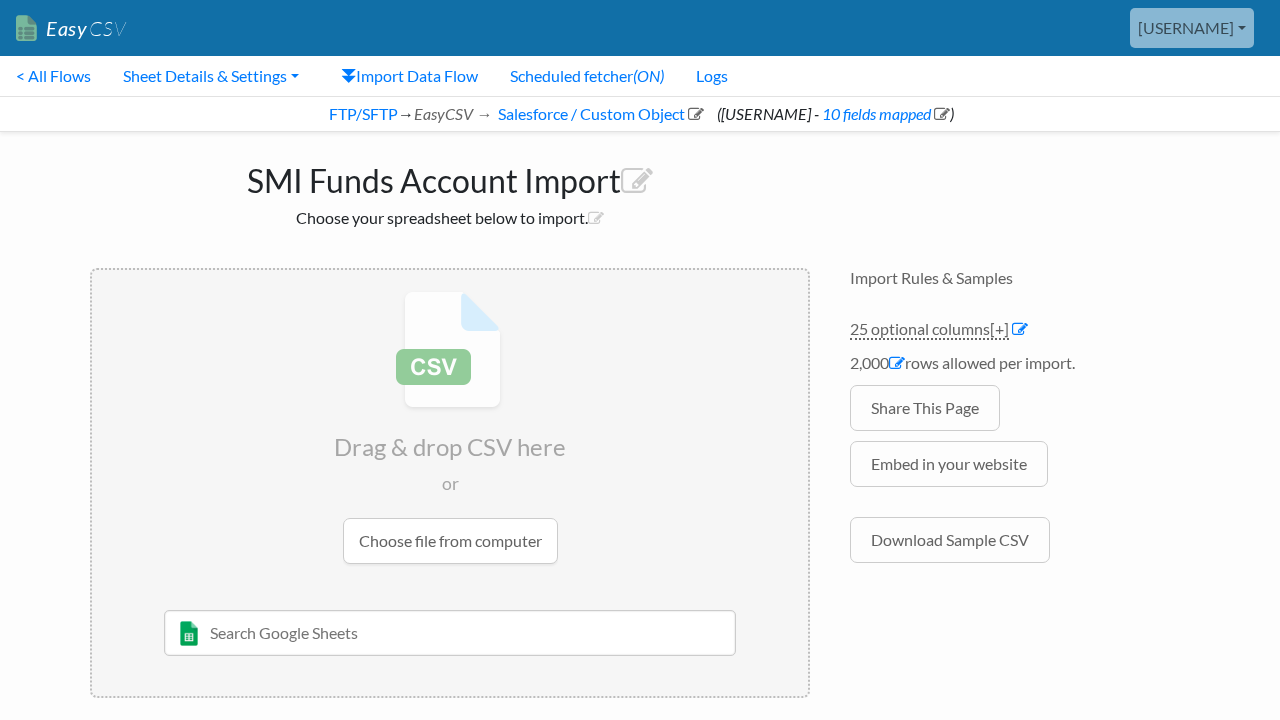 scroll, scrollTop: 0, scrollLeft: 0, axis: both 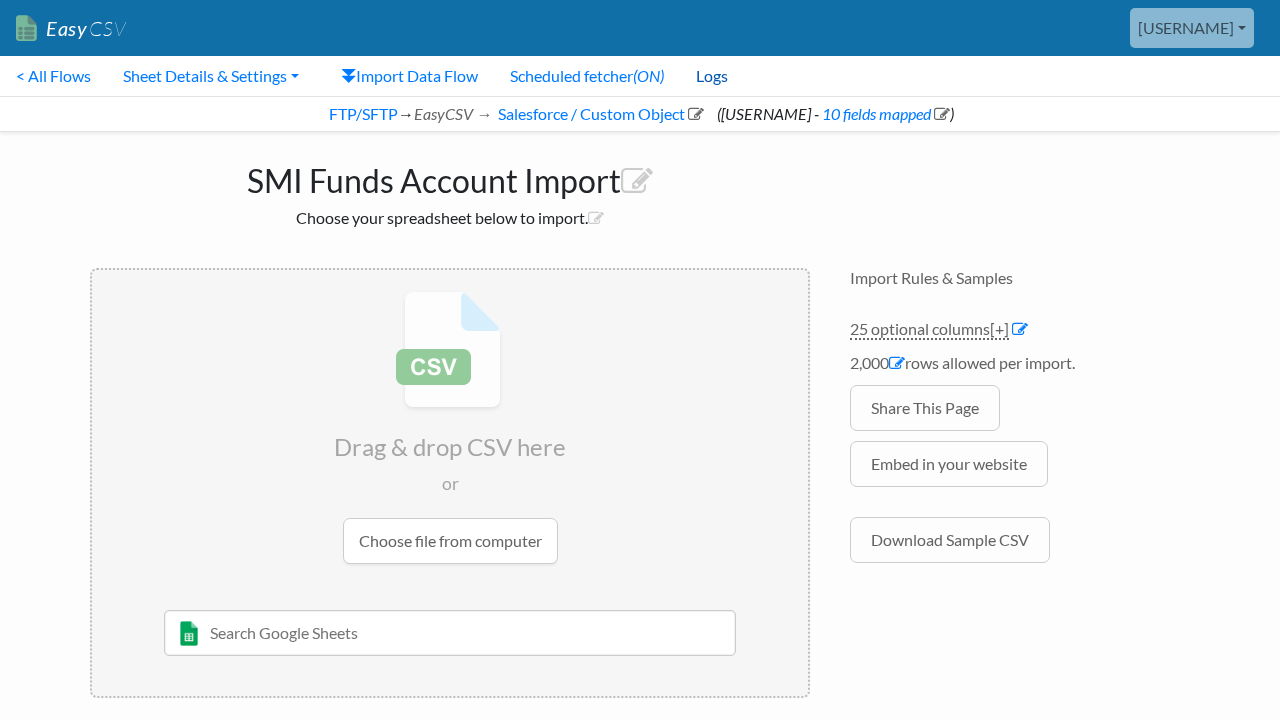 click on "Logs" at bounding box center (712, 76) 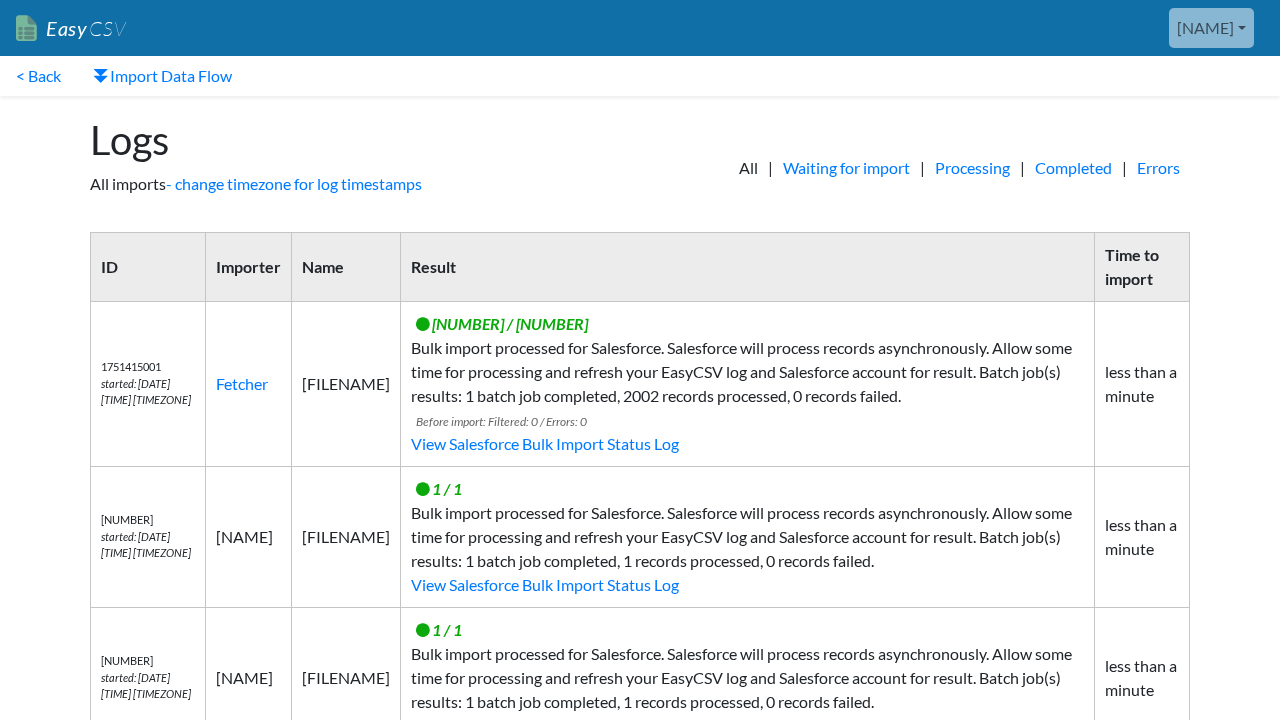 scroll, scrollTop: 0, scrollLeft: 0, axis: both 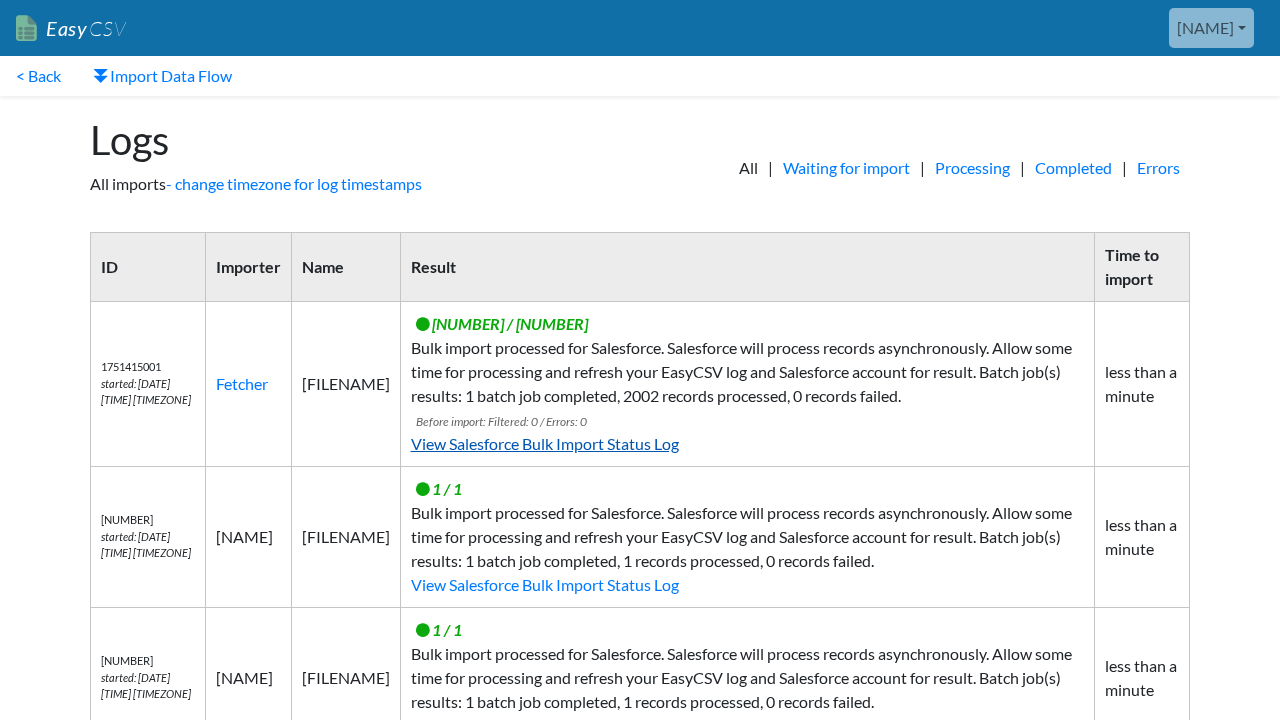 click on "View Salesforce Bulk Import Status Log" at bounding box center [545, 443] 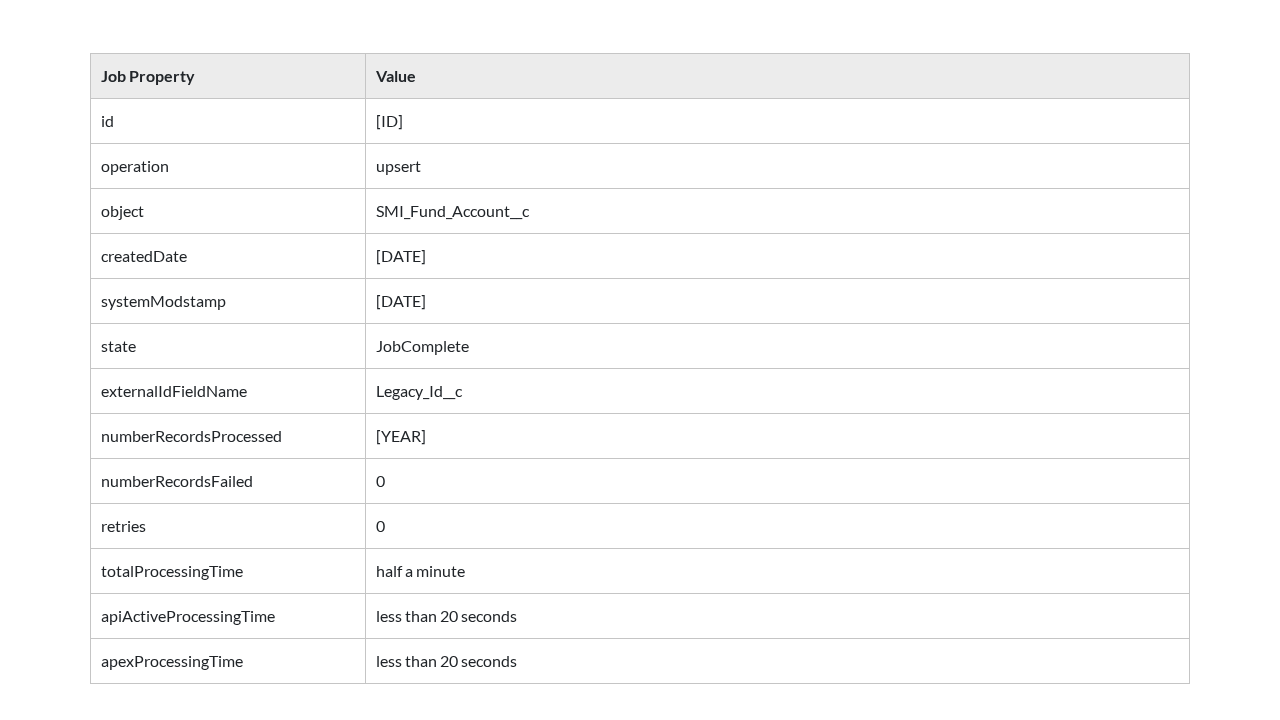 scroll, scrollTop: 219, scrollLeft: 0, axis: vertical 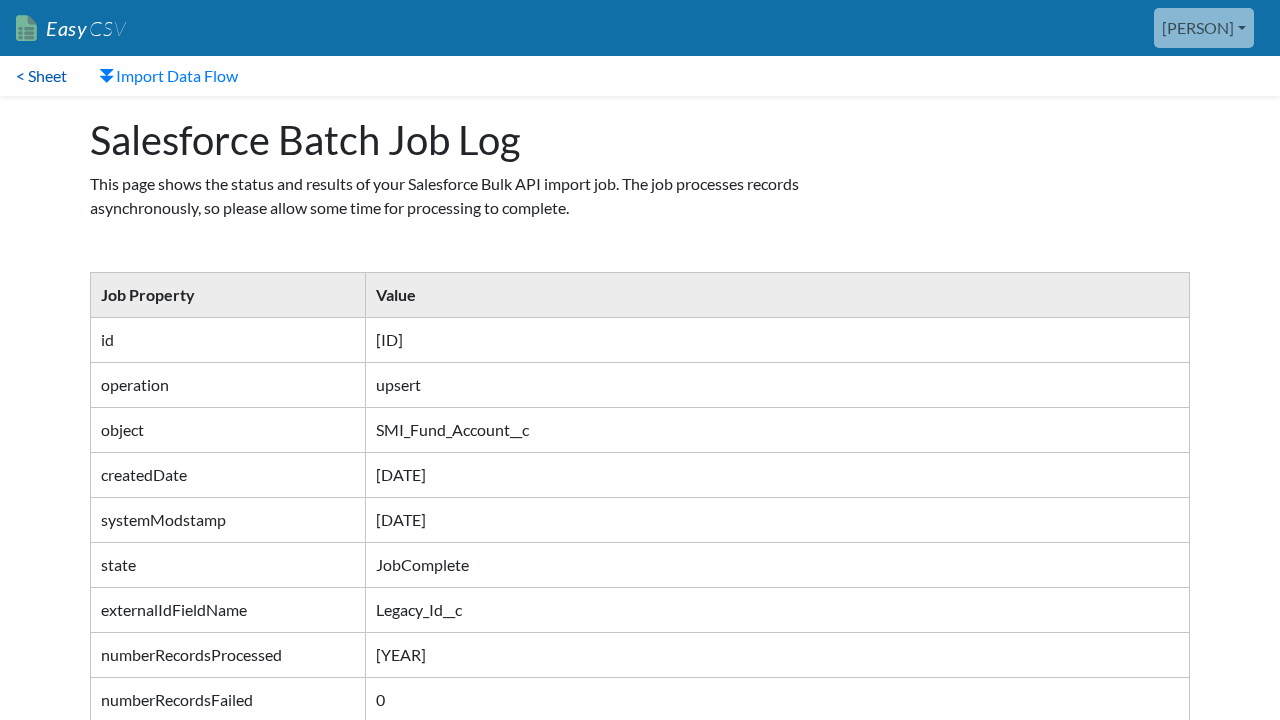 click on "< Sheet" at bounding box center [41, 76] 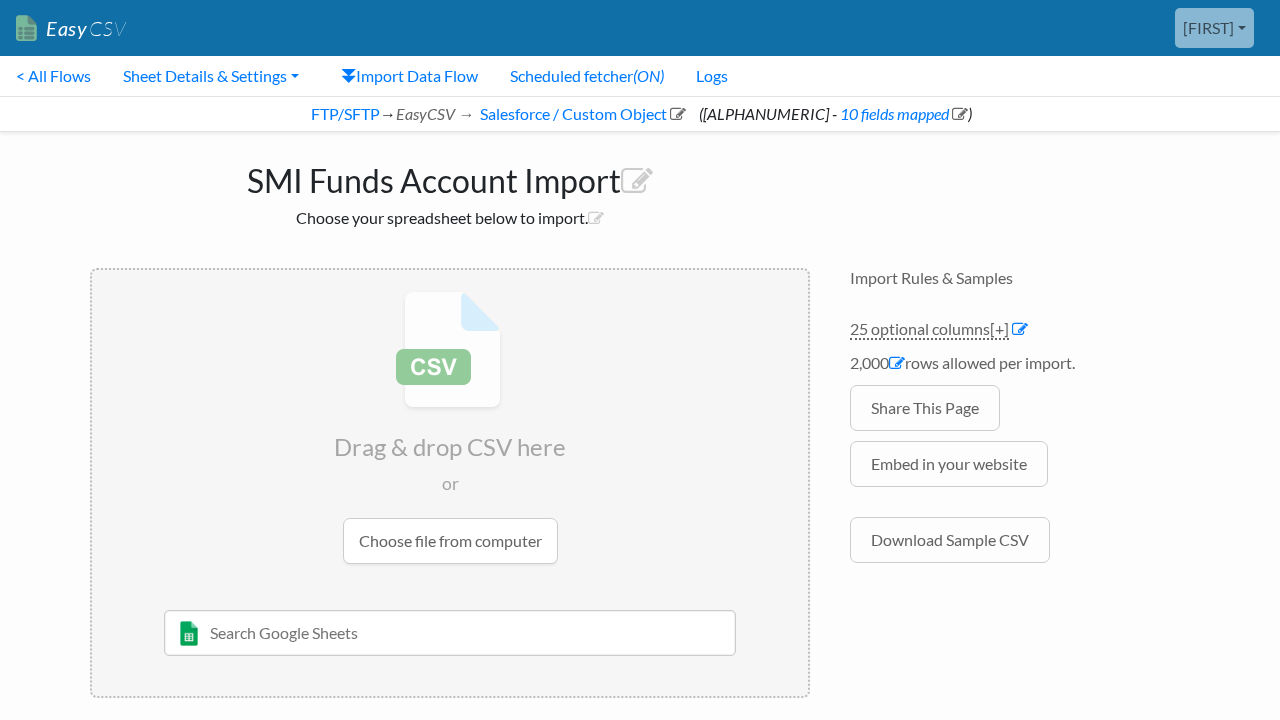 scroll, scrollTop: 0, scrollLeft: 0, axis: both 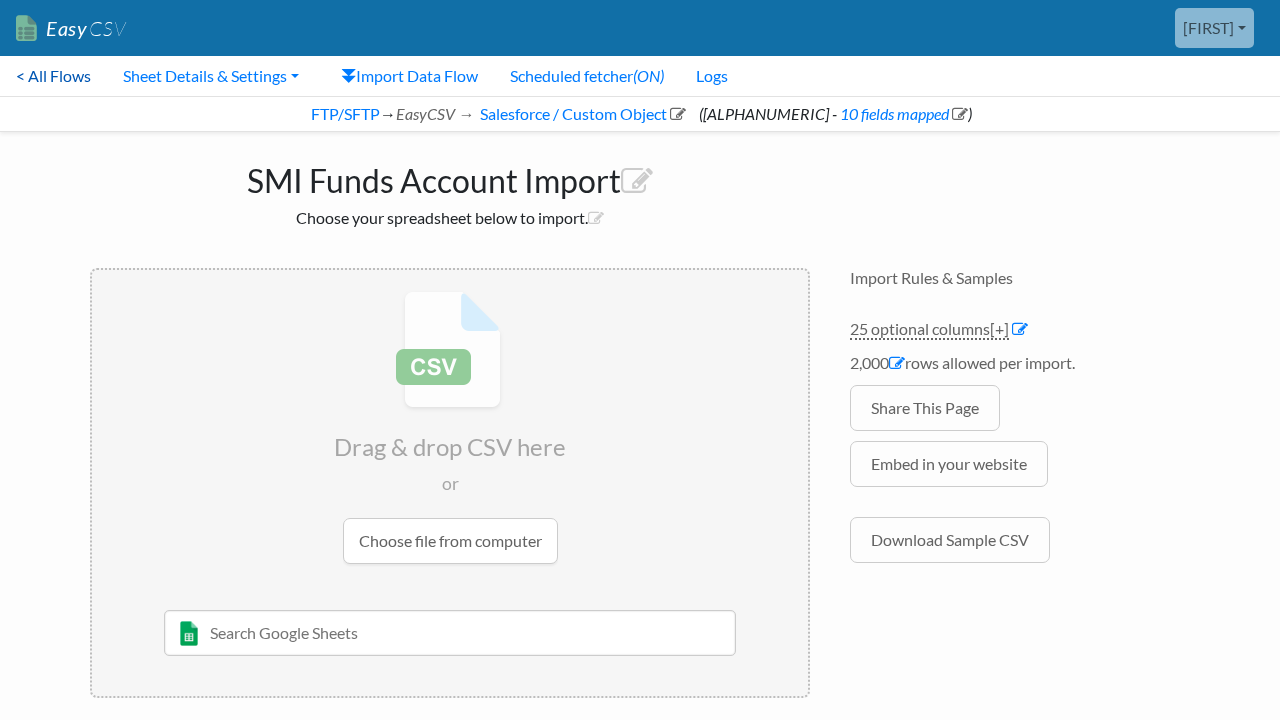 click on "< All Flows" at bounding box center (53, 76) 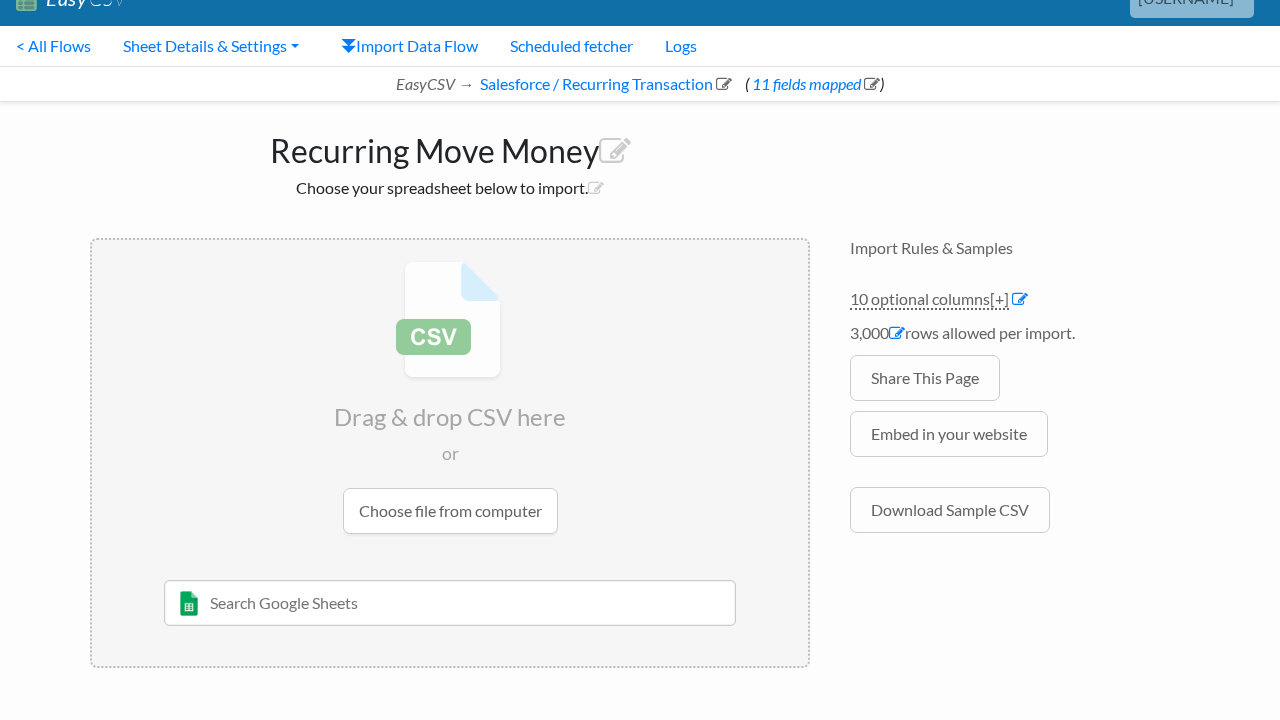 scroll, scrollTop: 33, scrollLeft: 0, axis: vertical 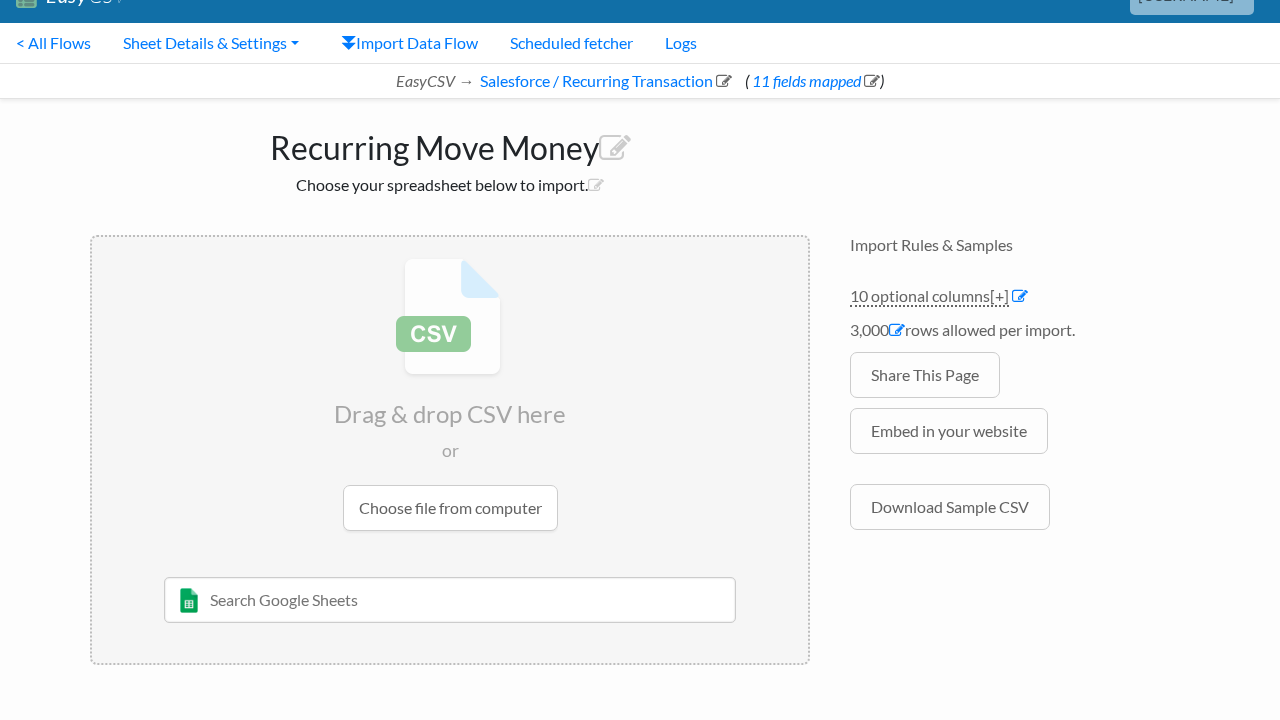 click at bounding box center (450, 394) 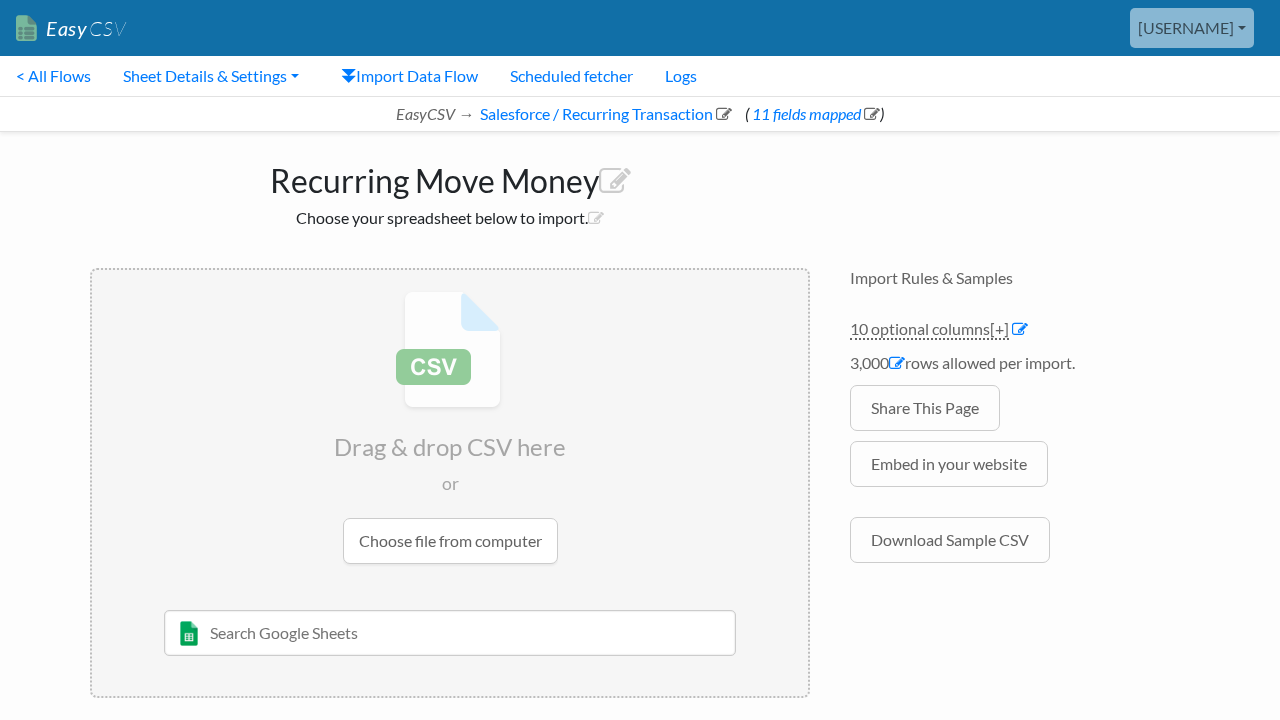 scroll, scrollTop: 0, scrollLeft: 0, axis: both 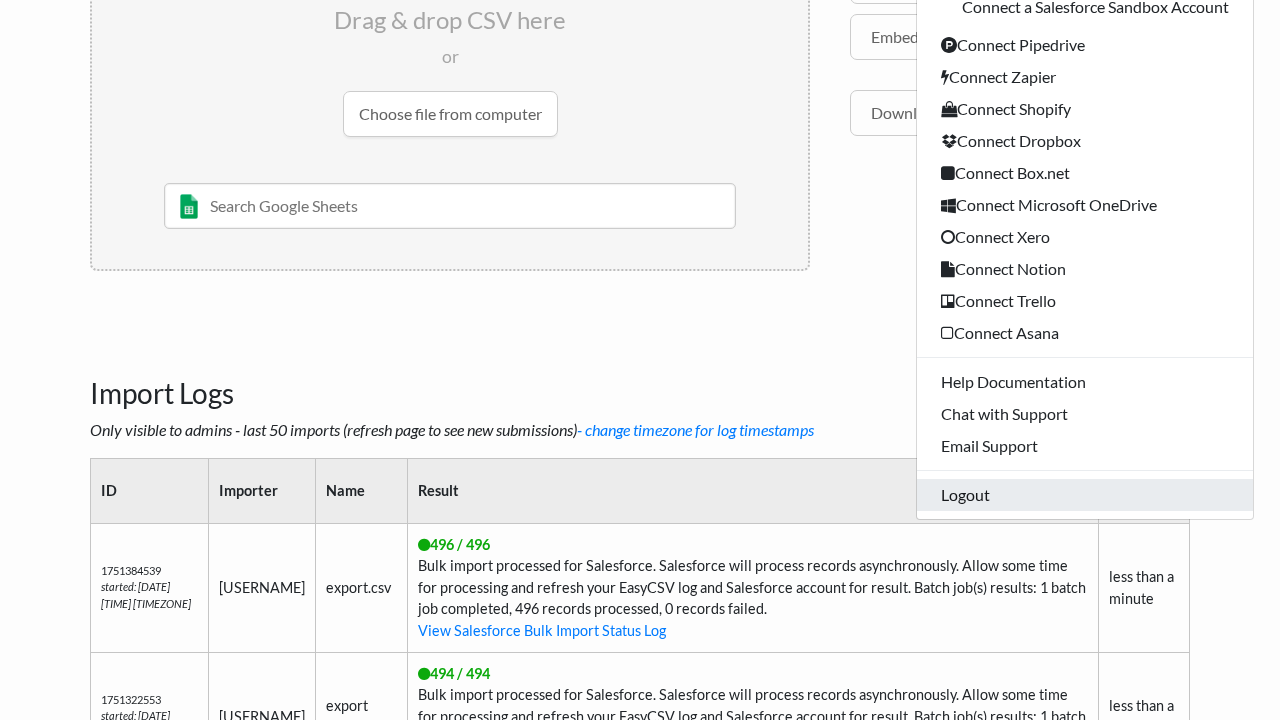 click on "Logout" at bounding box center (1085, 495) 